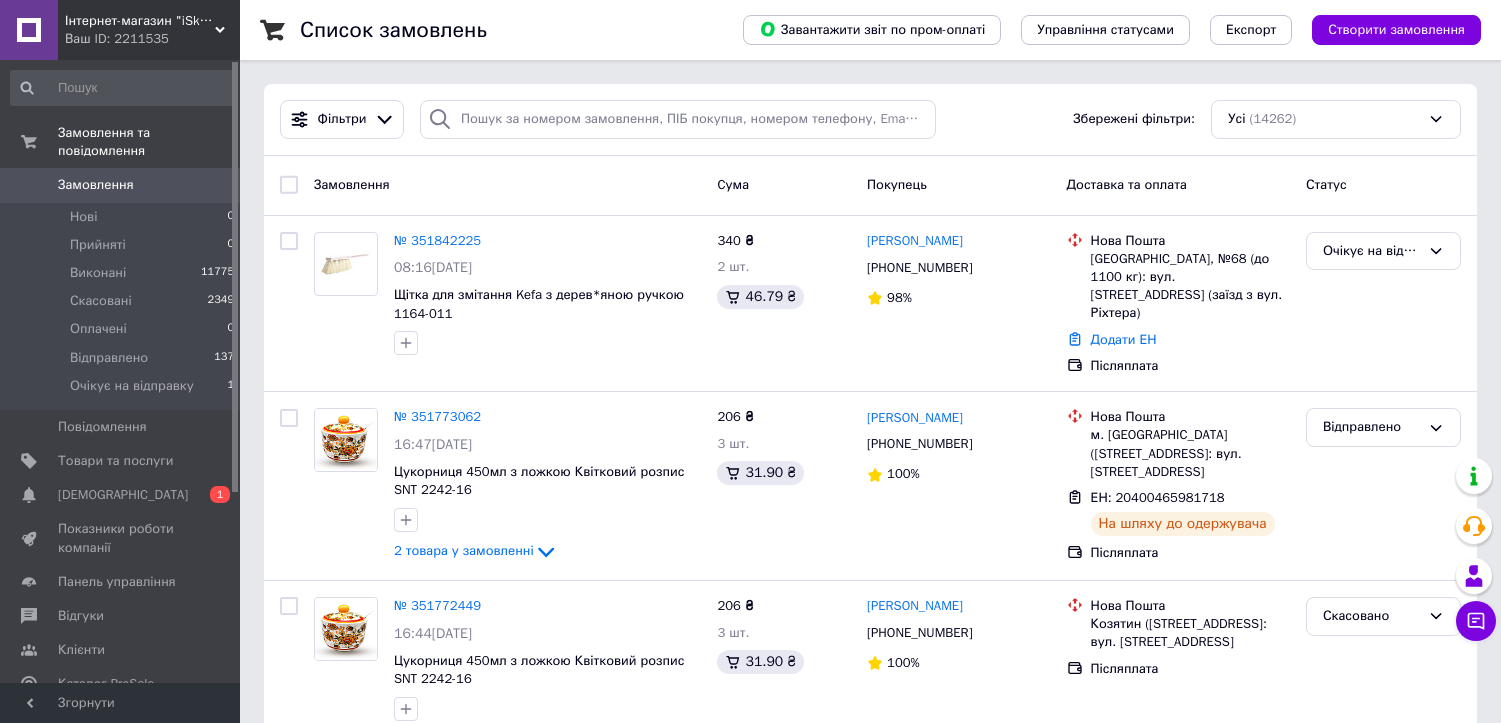 scroll, scrollTop: 0, scrollLeft: 0, axis: both 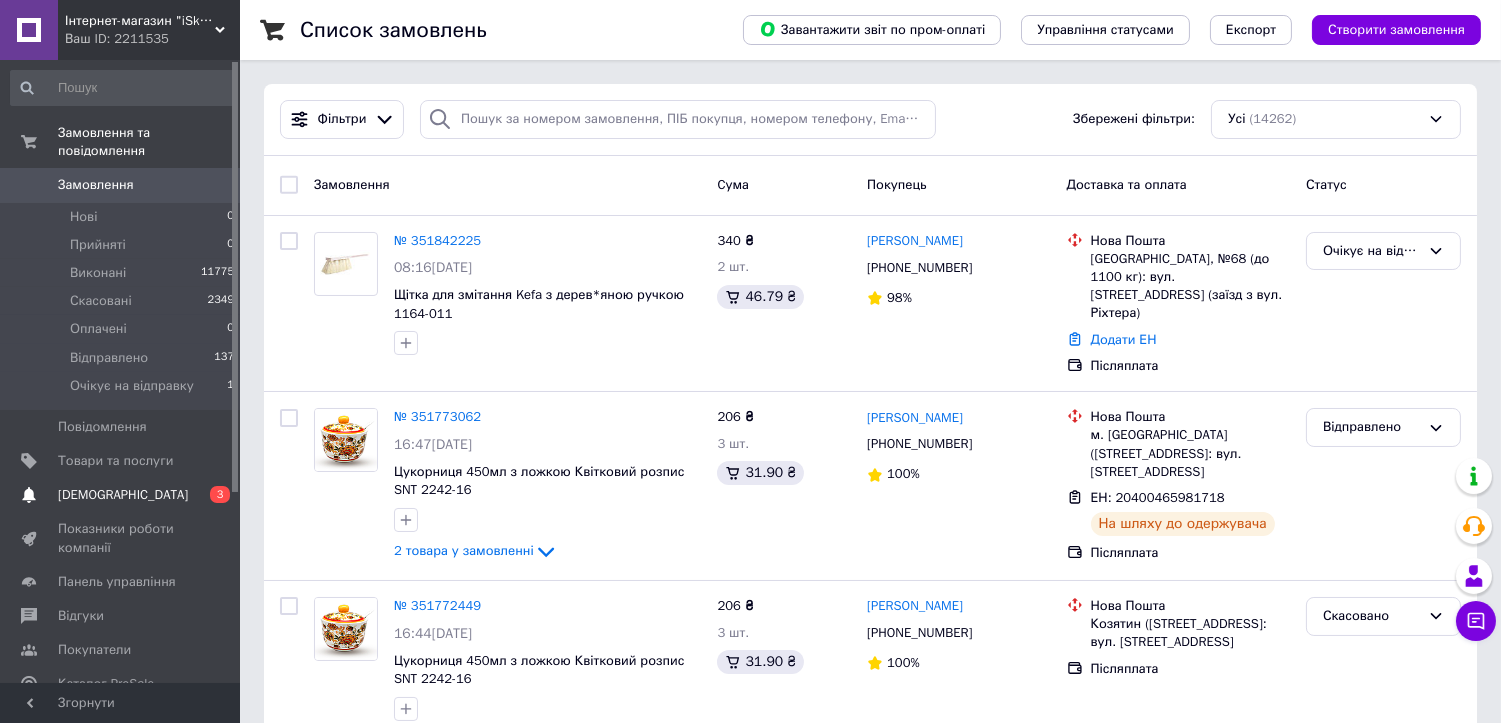 click on "0 3" at bounding box center (212, 495) 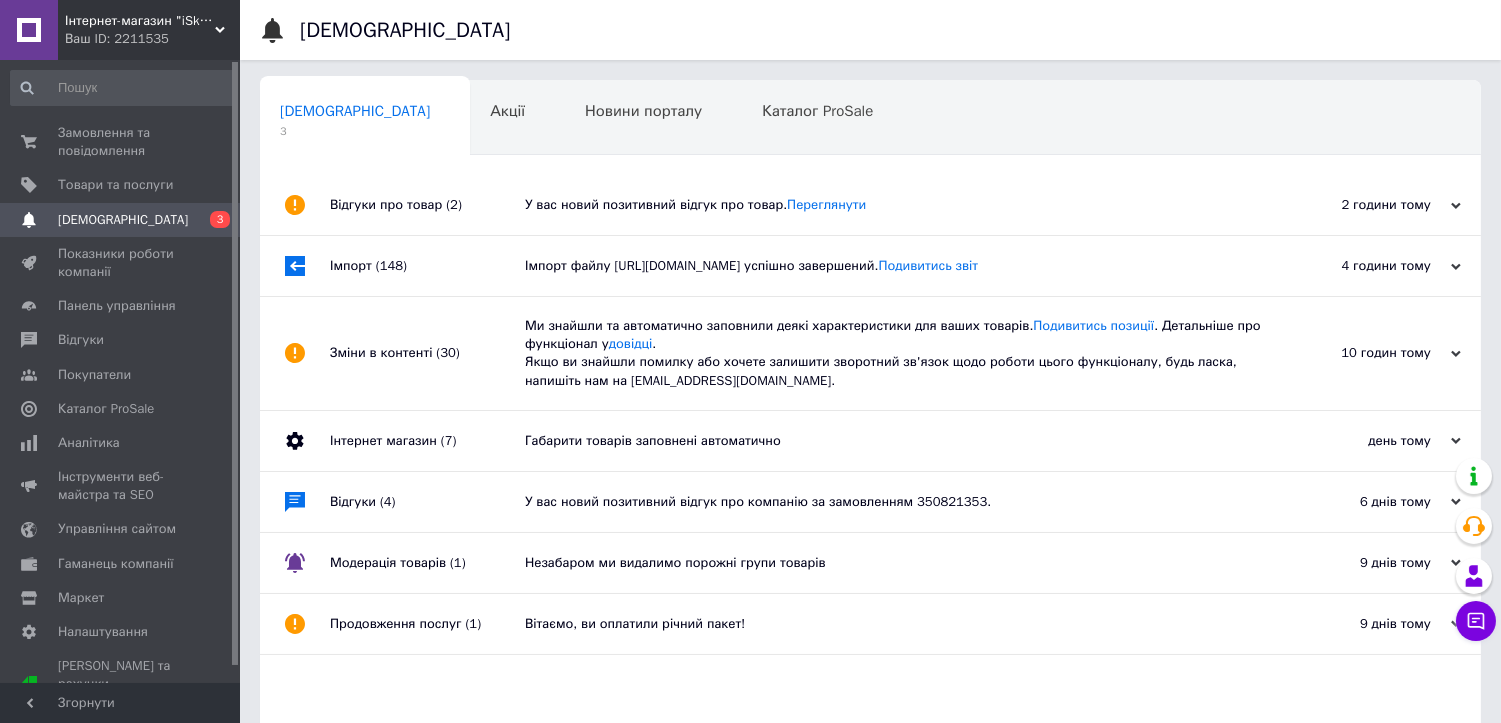 click on "У вас новий позитивний відгук про товар.  [GEOGRAPHIC_DATA]" at bounding box center [893, 205] 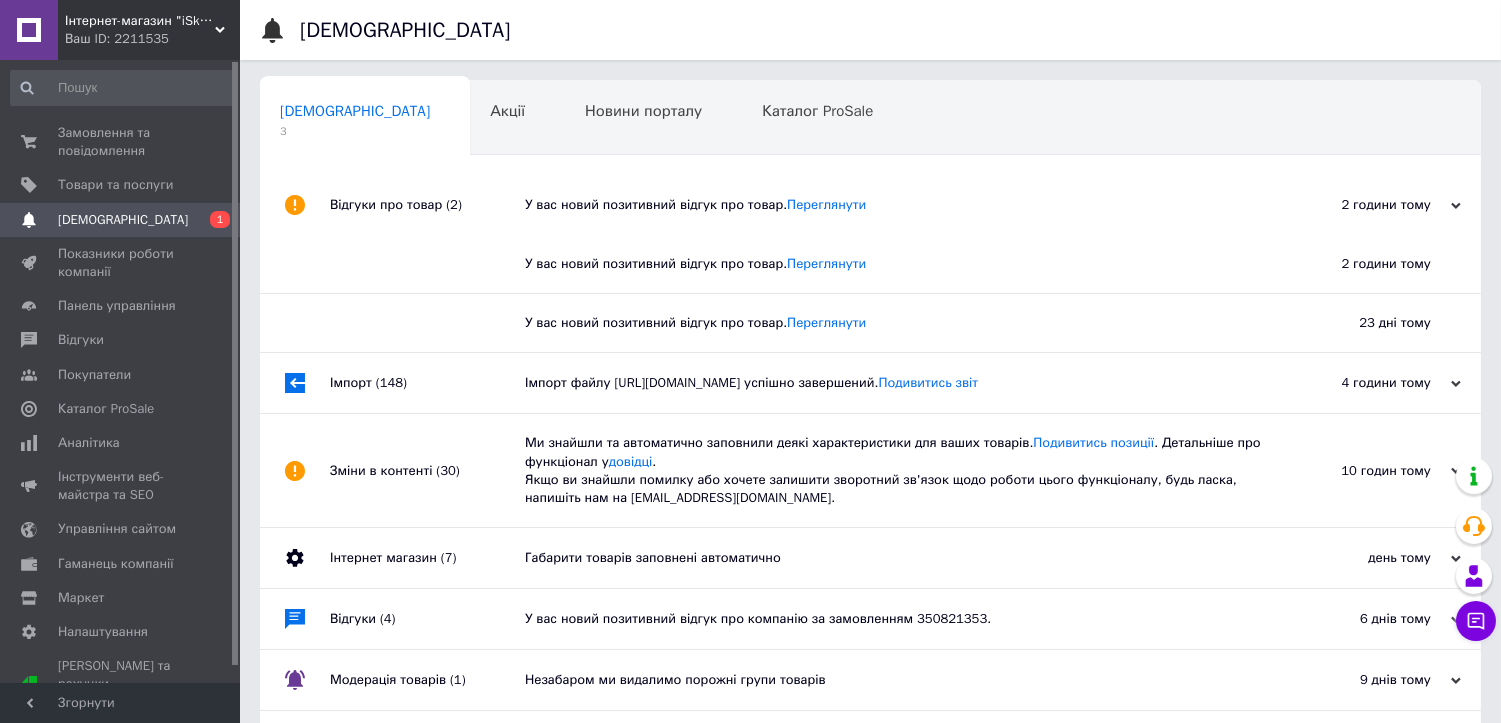 click on "У вас новий позитивний відгук про товар.  [GEOGRAPHIC_DATA]" at bounding box center [893, 205] 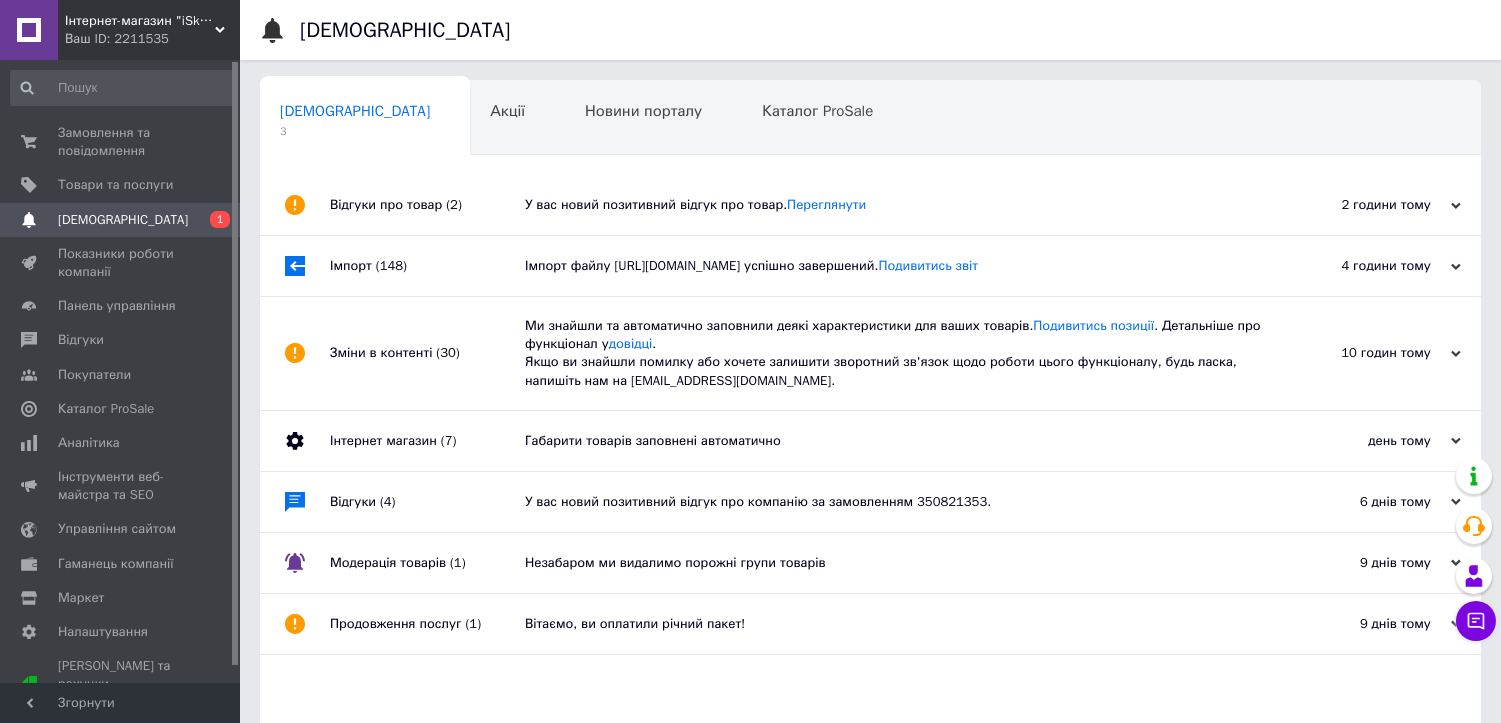 click on "Імпорт файлу [URL][DOMAIN_NAME] успішно завершений.  Подивитись звіт" at bounding box center [893, 266] 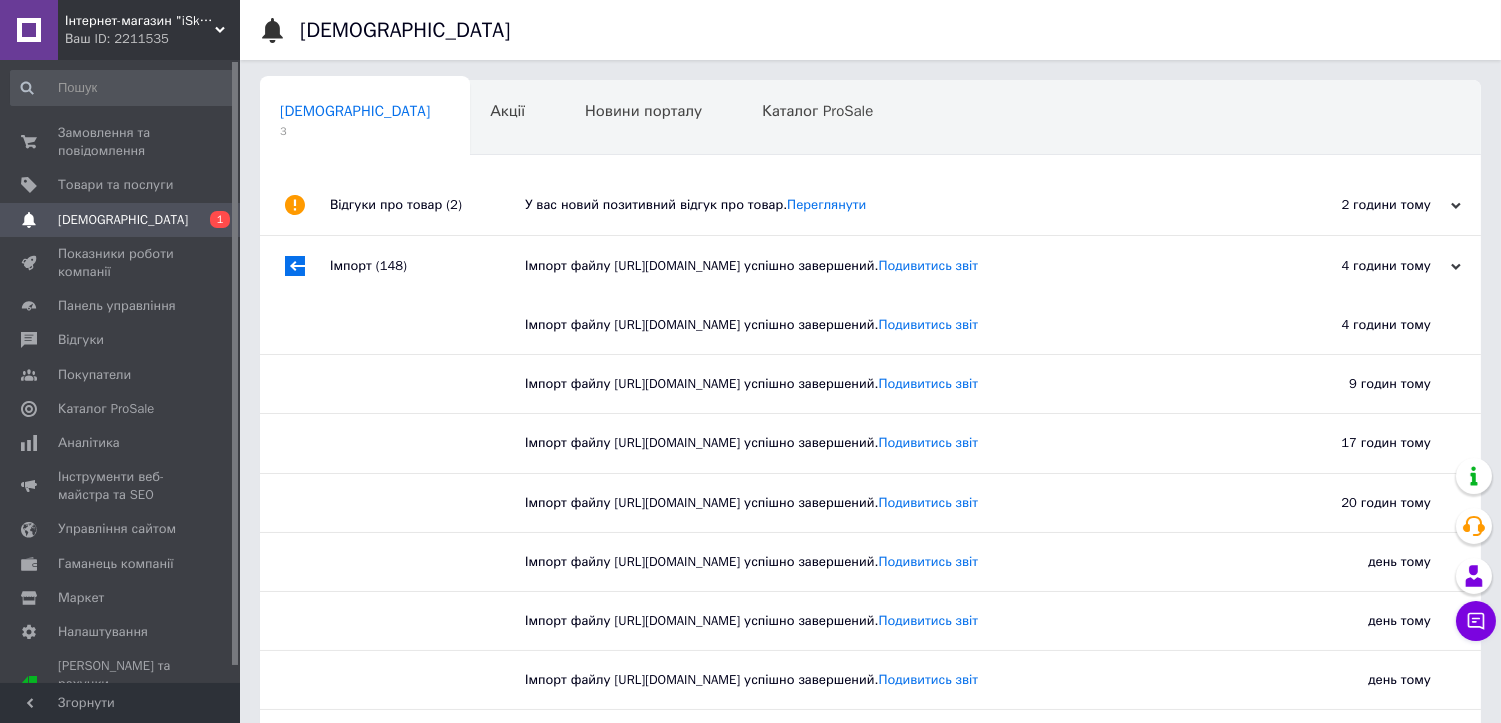 click on "Імпорт файлу [URL][DOMAIN_NAME] успішно завершений.  Подивитись звіт" at bounding box center [893, 266] 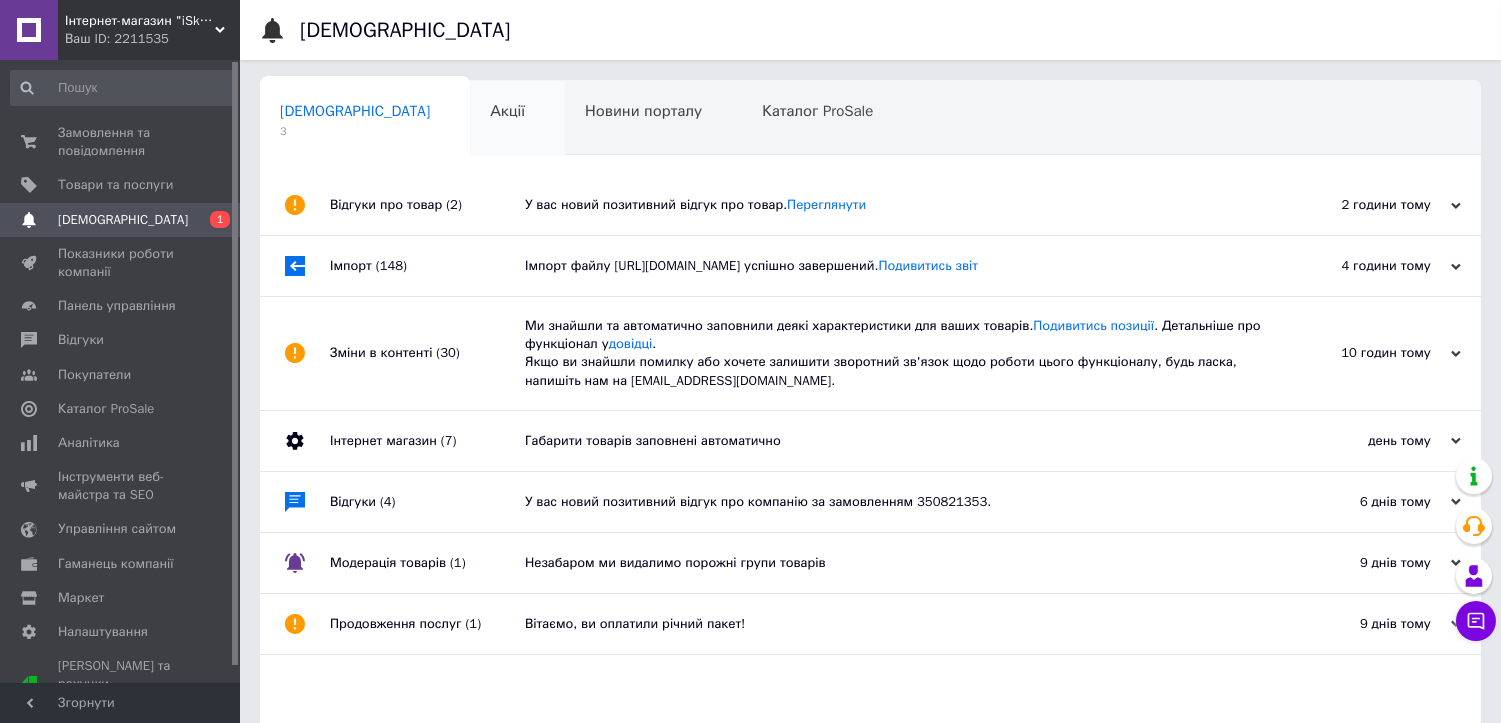 click on "Акції" at bounding box center (507, 111) 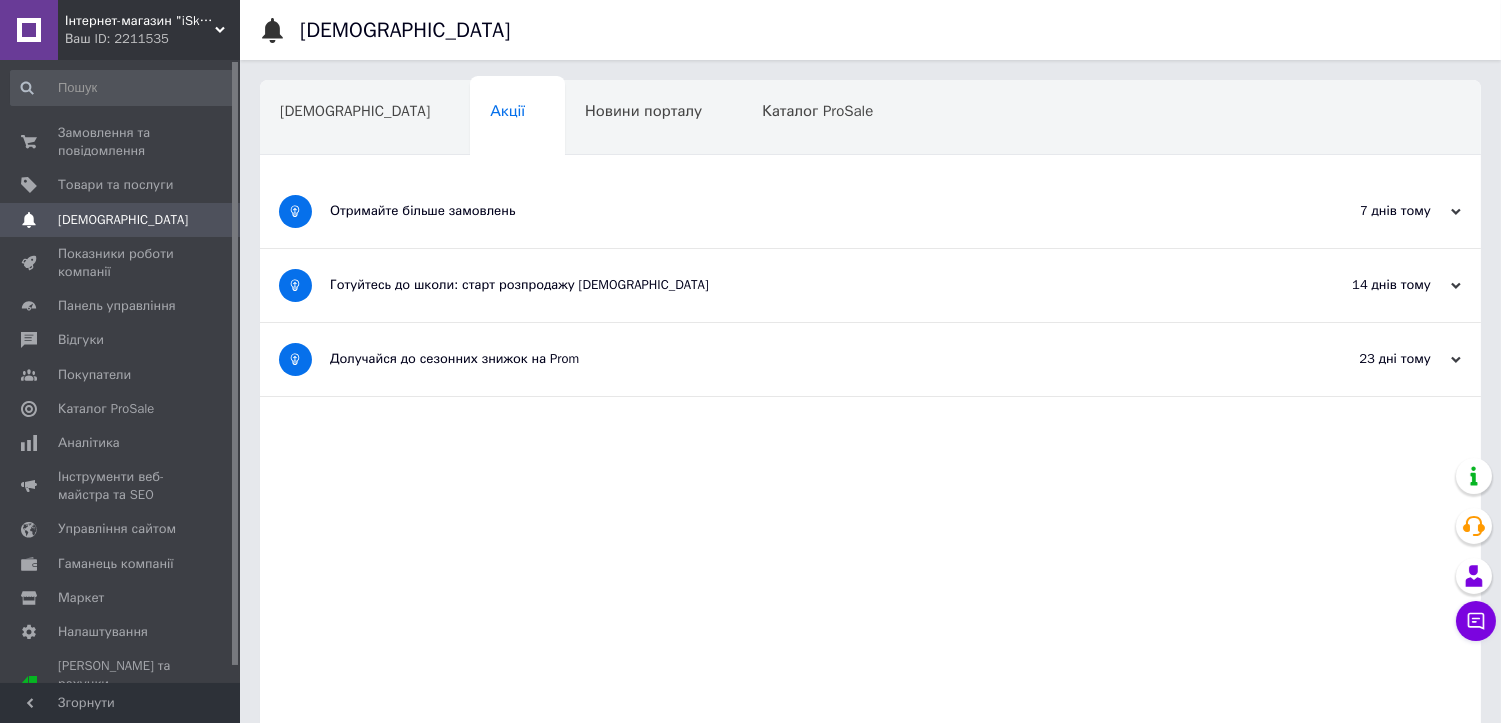 click on "Новини порталу" at bounding box center (653, 119) 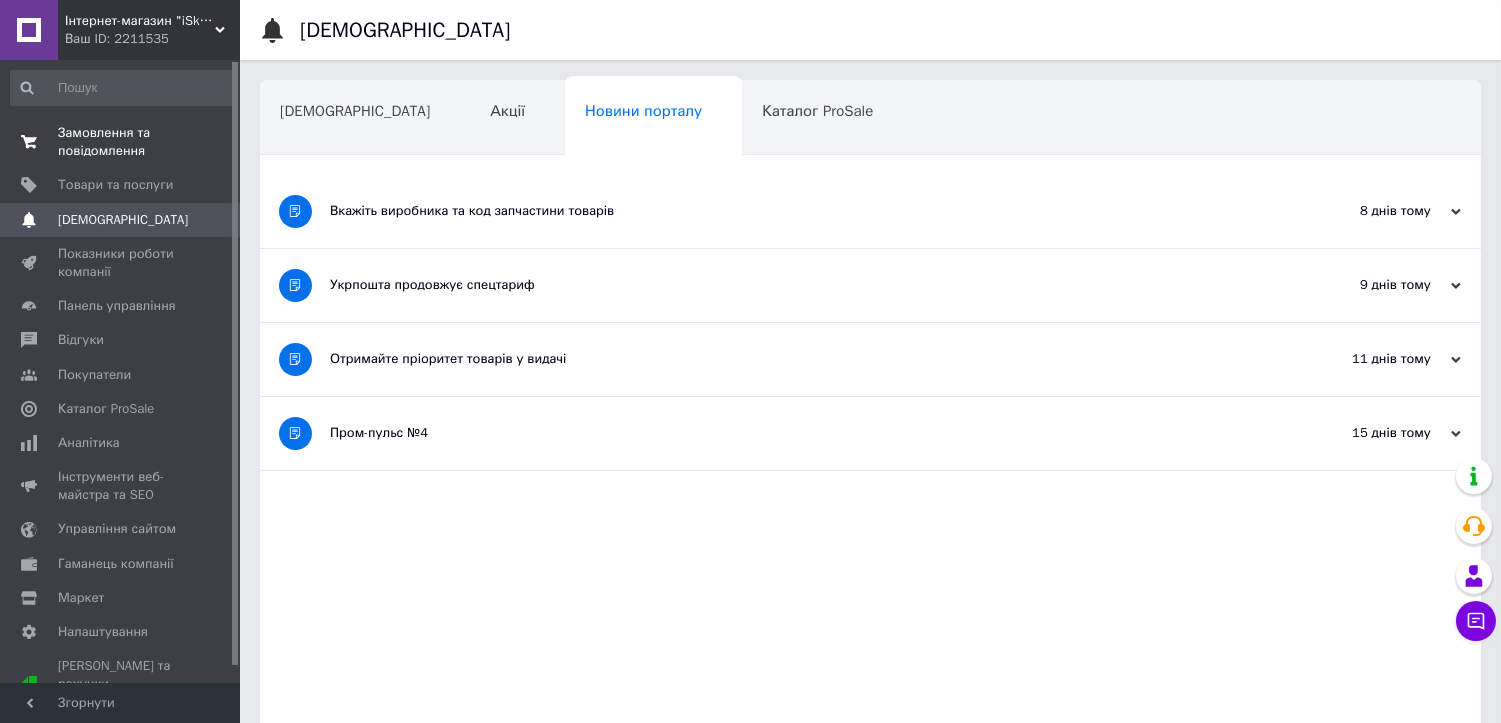 click on "Замовлення та повідомлення" at bounding box center [121, 142] 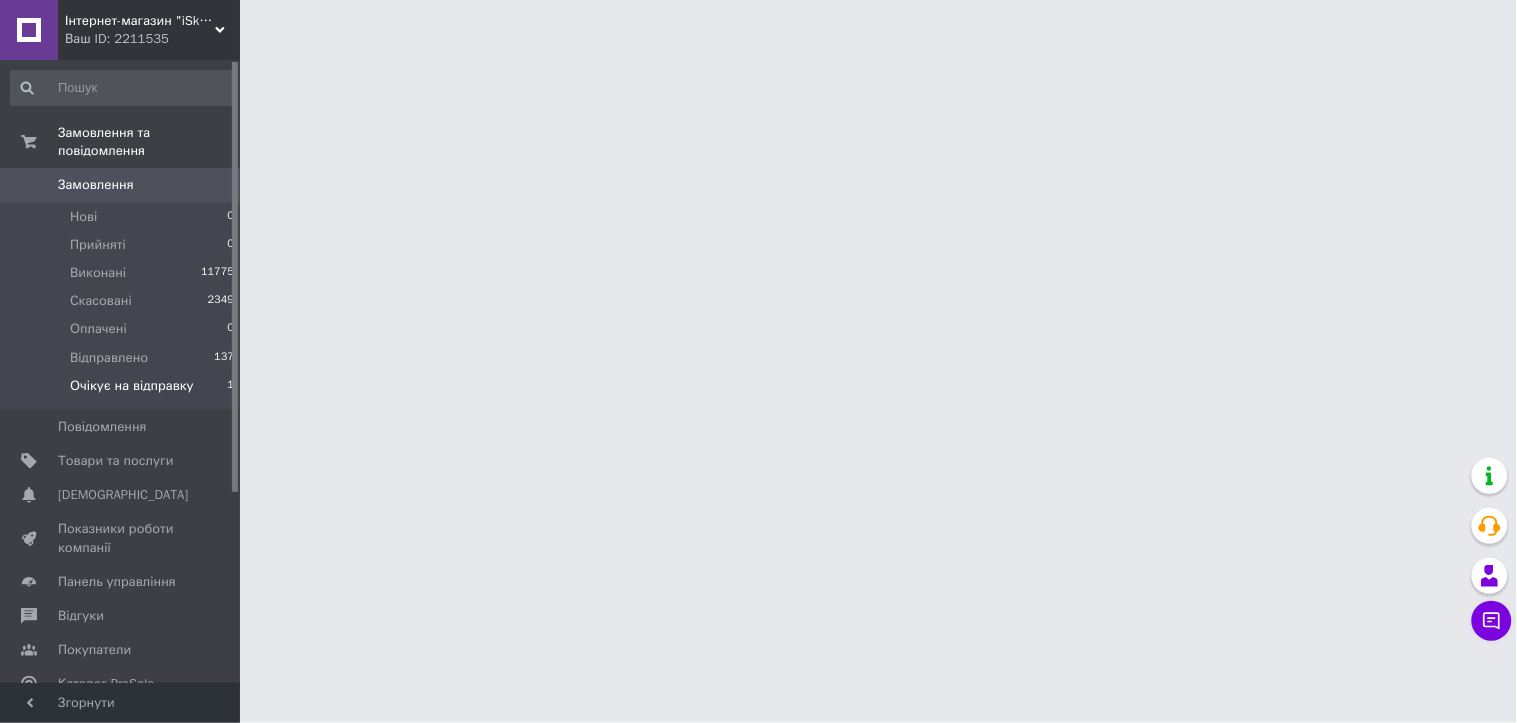click on "Очікує на відправку 1" at bounding box center (123, 391) 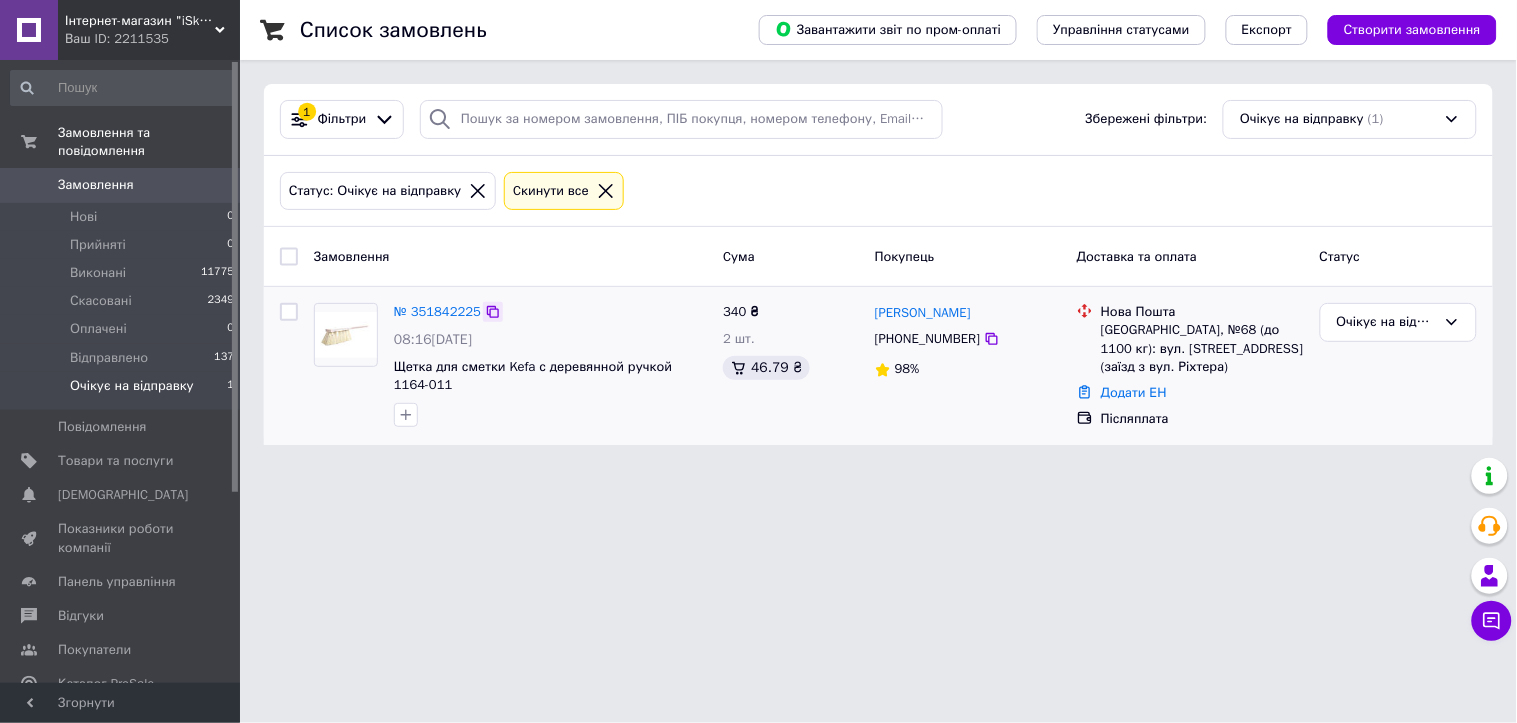 click 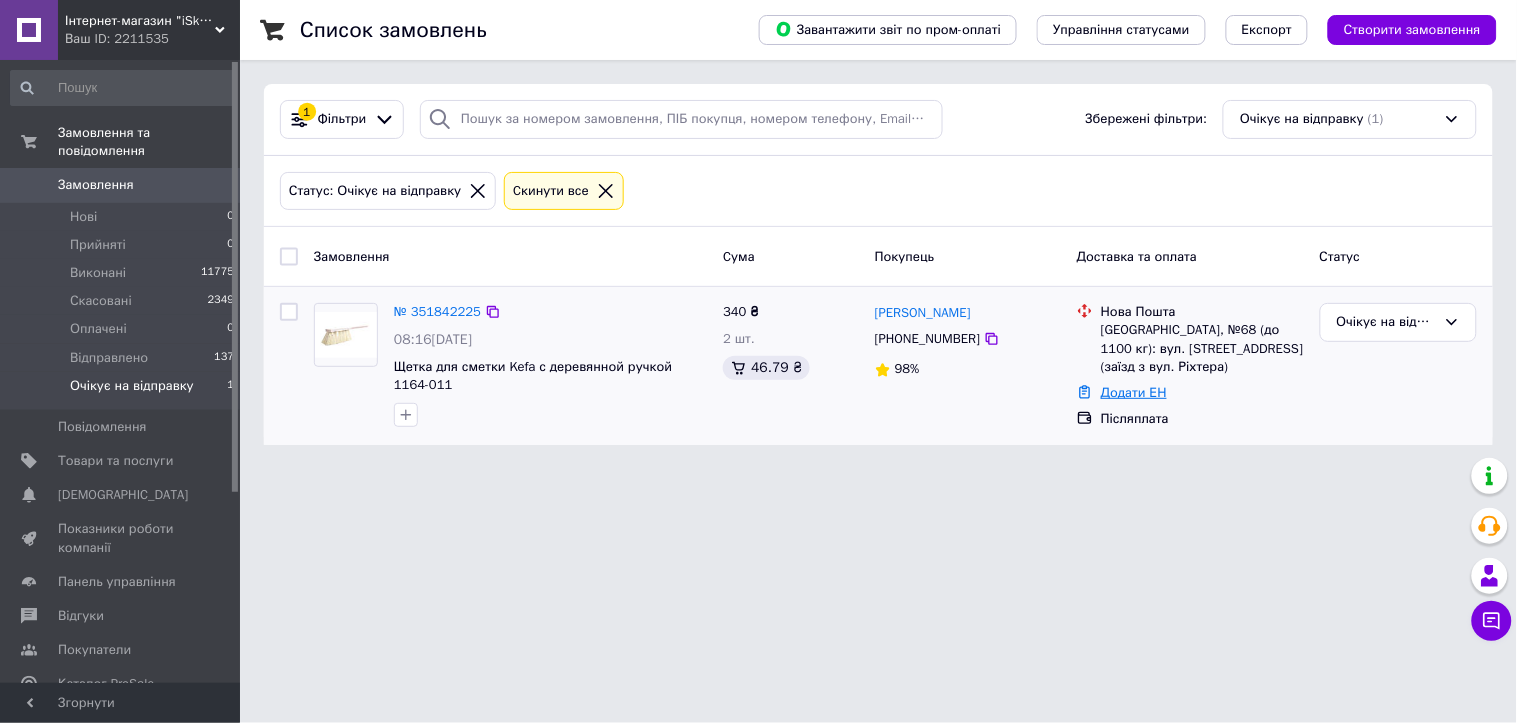 click on "Додати ЕН" at bounding box center [1134, 392] 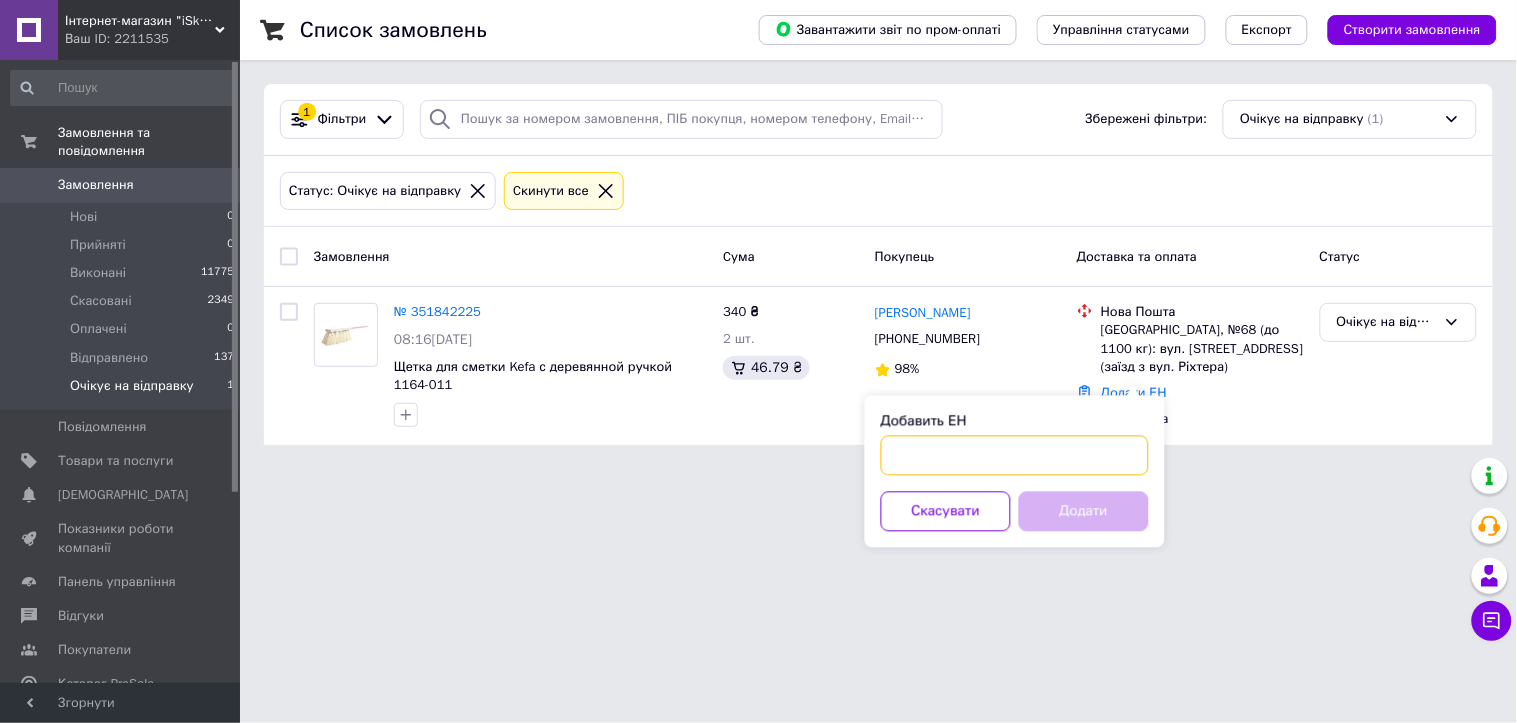 drag, startPoint x: 990, startPoint y: 457, endPoint x: 997, endPoint y: 468, distance: 13.038404 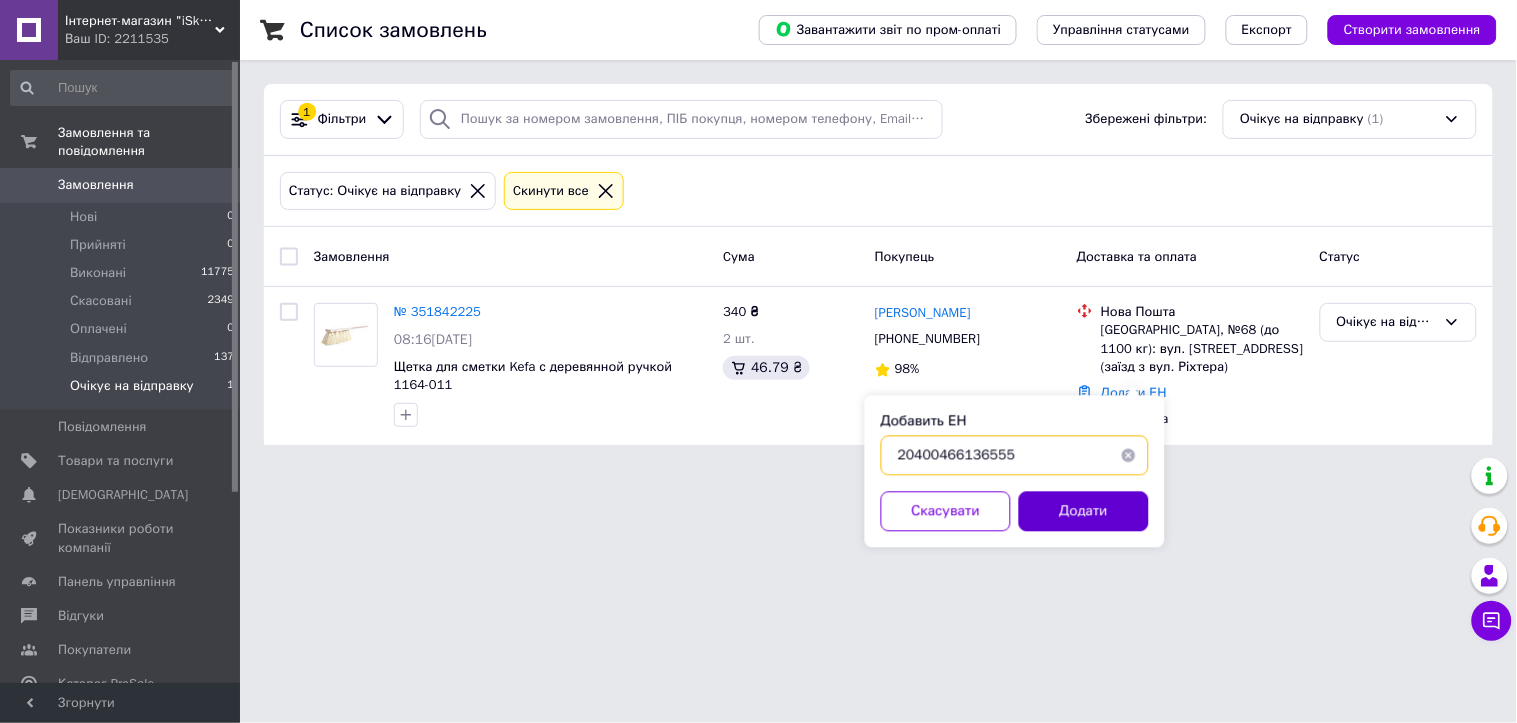 type on "20400466136555" 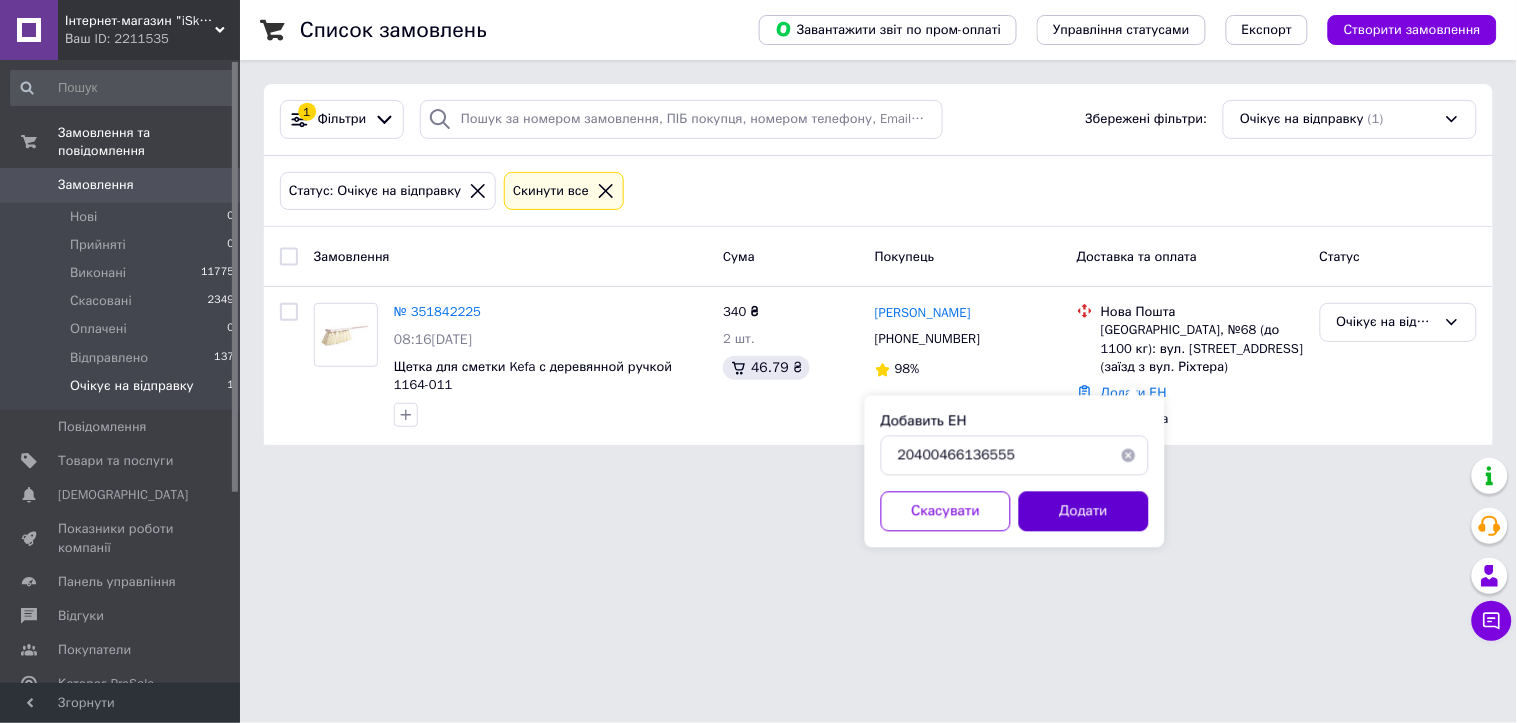 click on "Додати" at bounding box center [1084, 512] 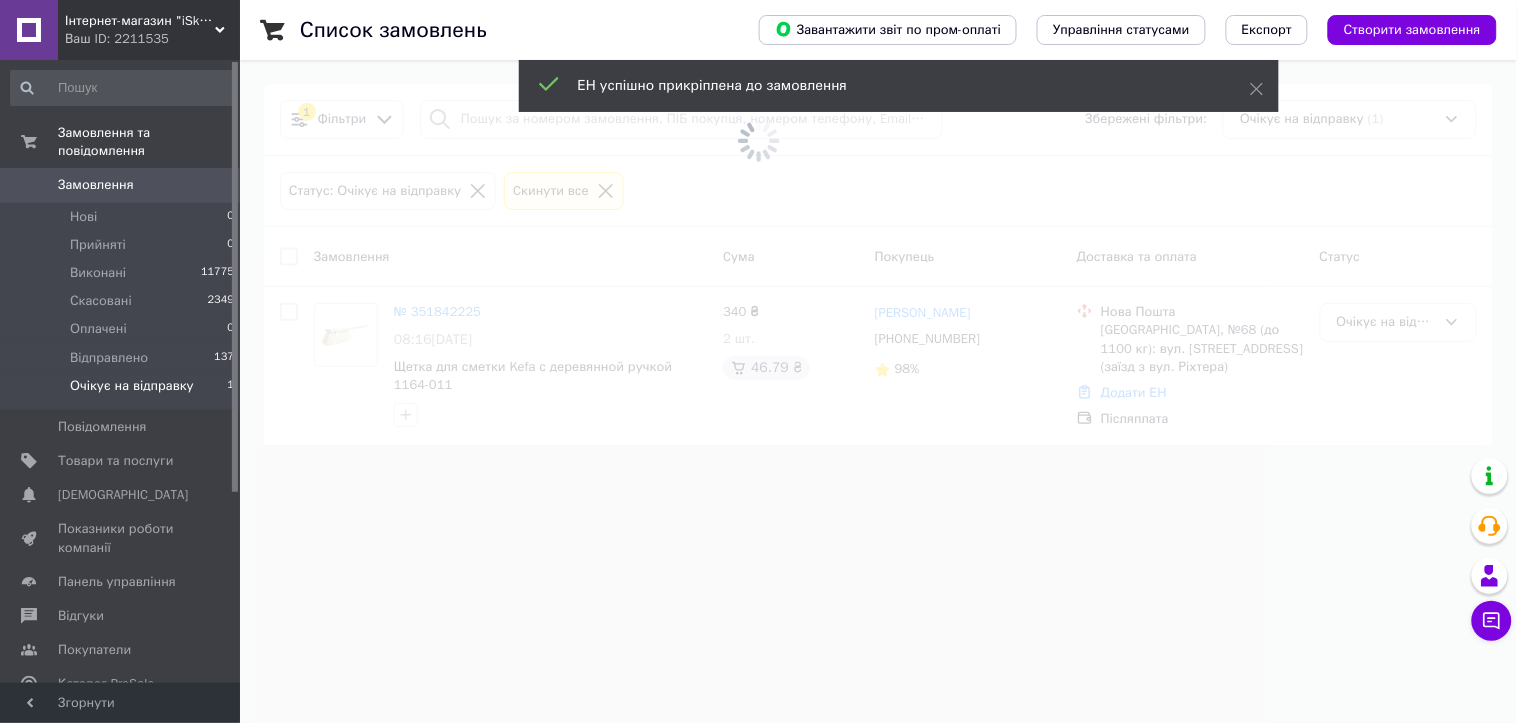 click at bounding box center [758, 361] 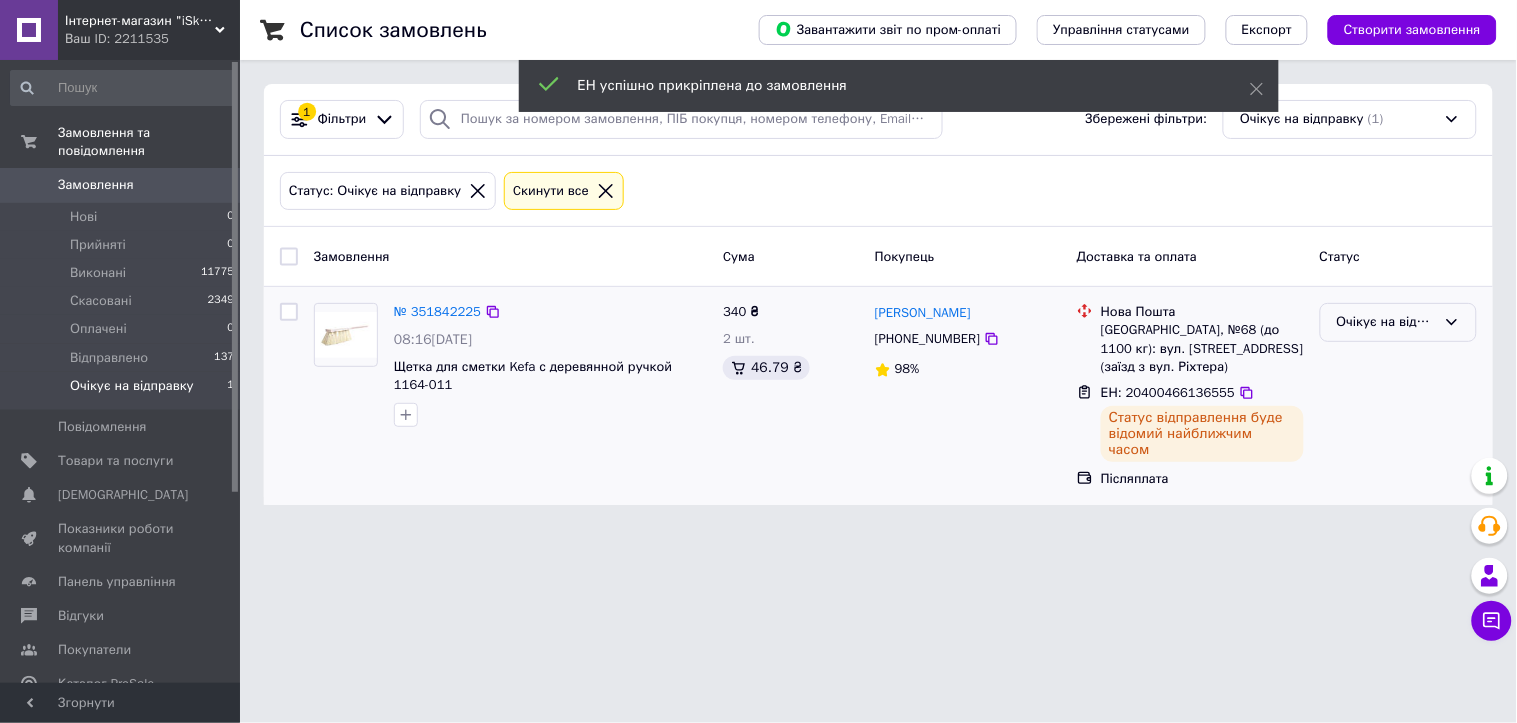 click on "Очікує на відправку" at bounding box center (1386, 322) 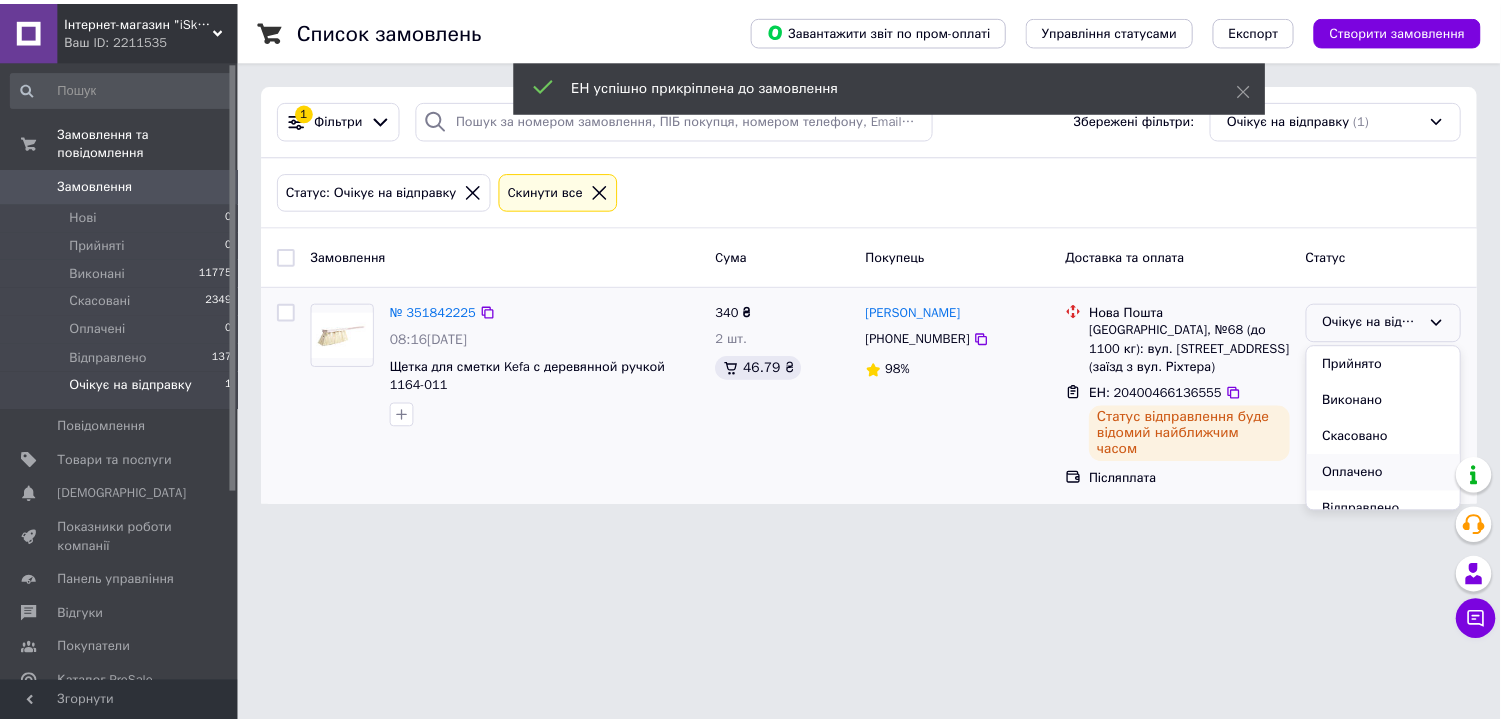 scroll, scrollTop: 16, scrollLeft: 0, axis: vertical 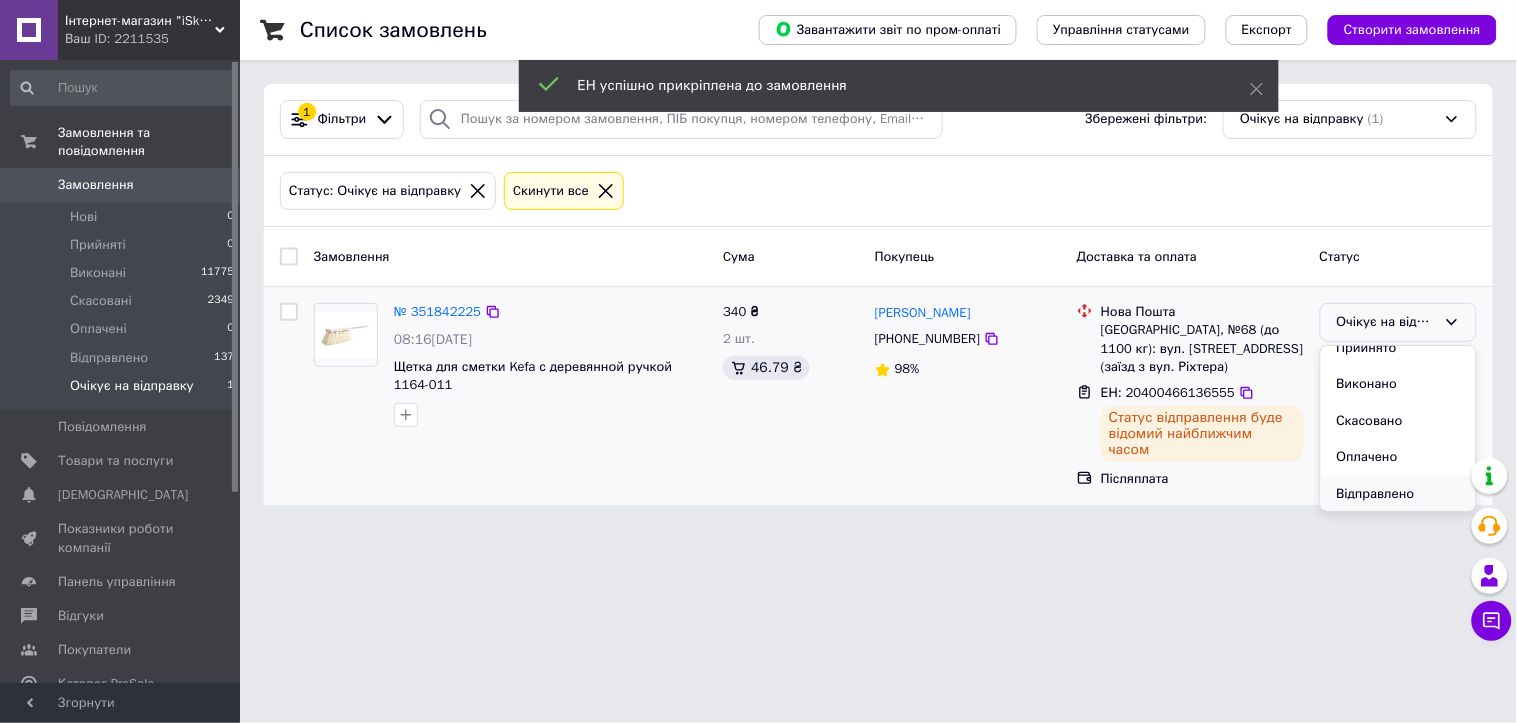 click on "Відправлено" at bounding box center (1398, 494) 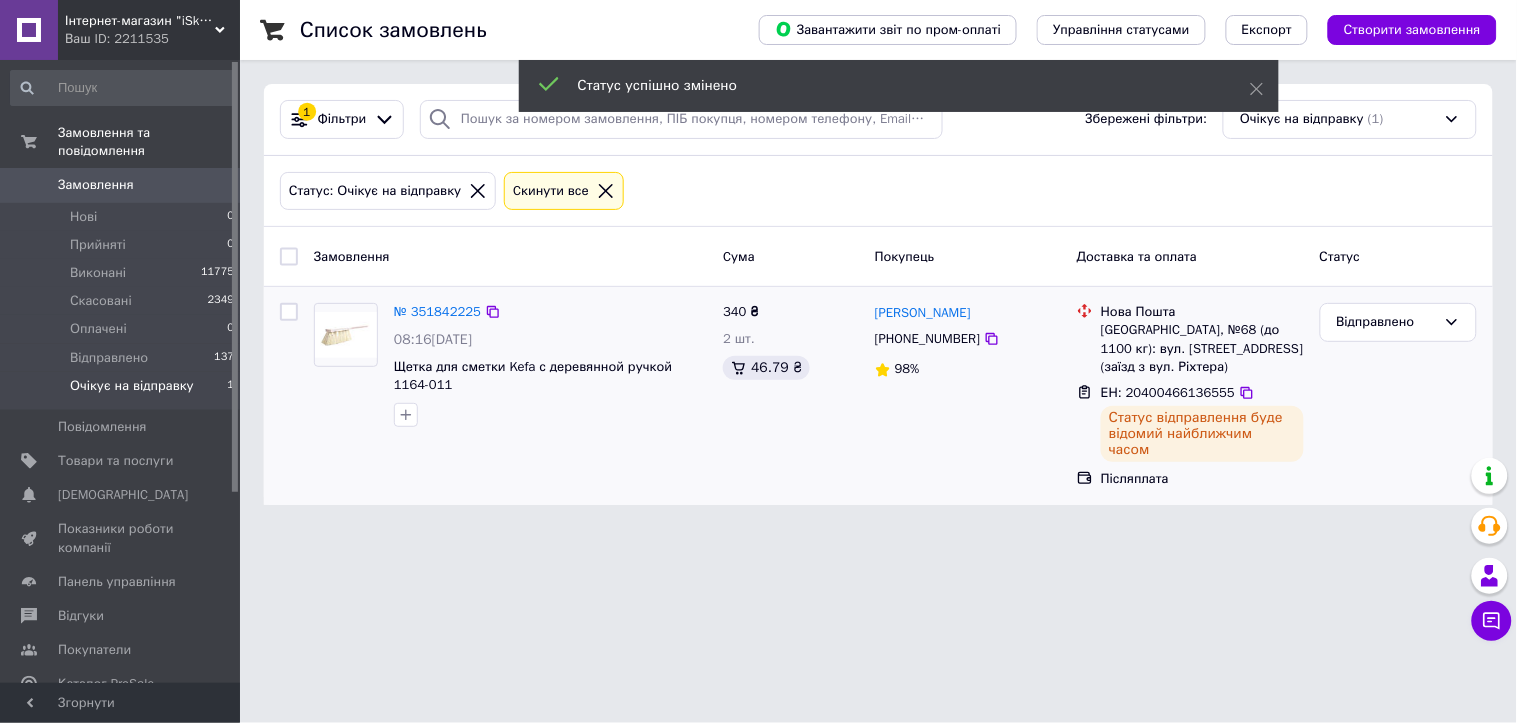 click on "Замовлення" at bounding box center [96, 185] 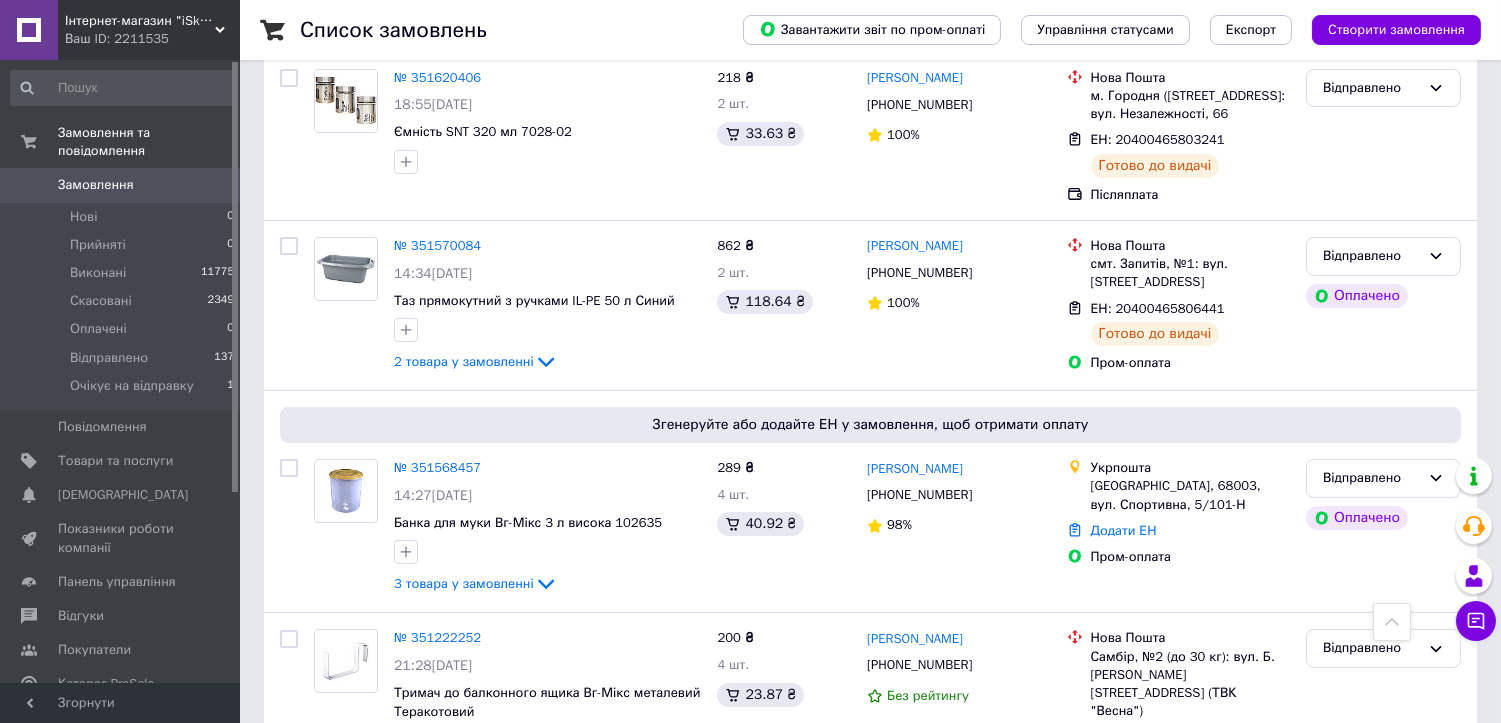 scroll, scrollTop: 888, scrollLeft: 0, axis: vertical 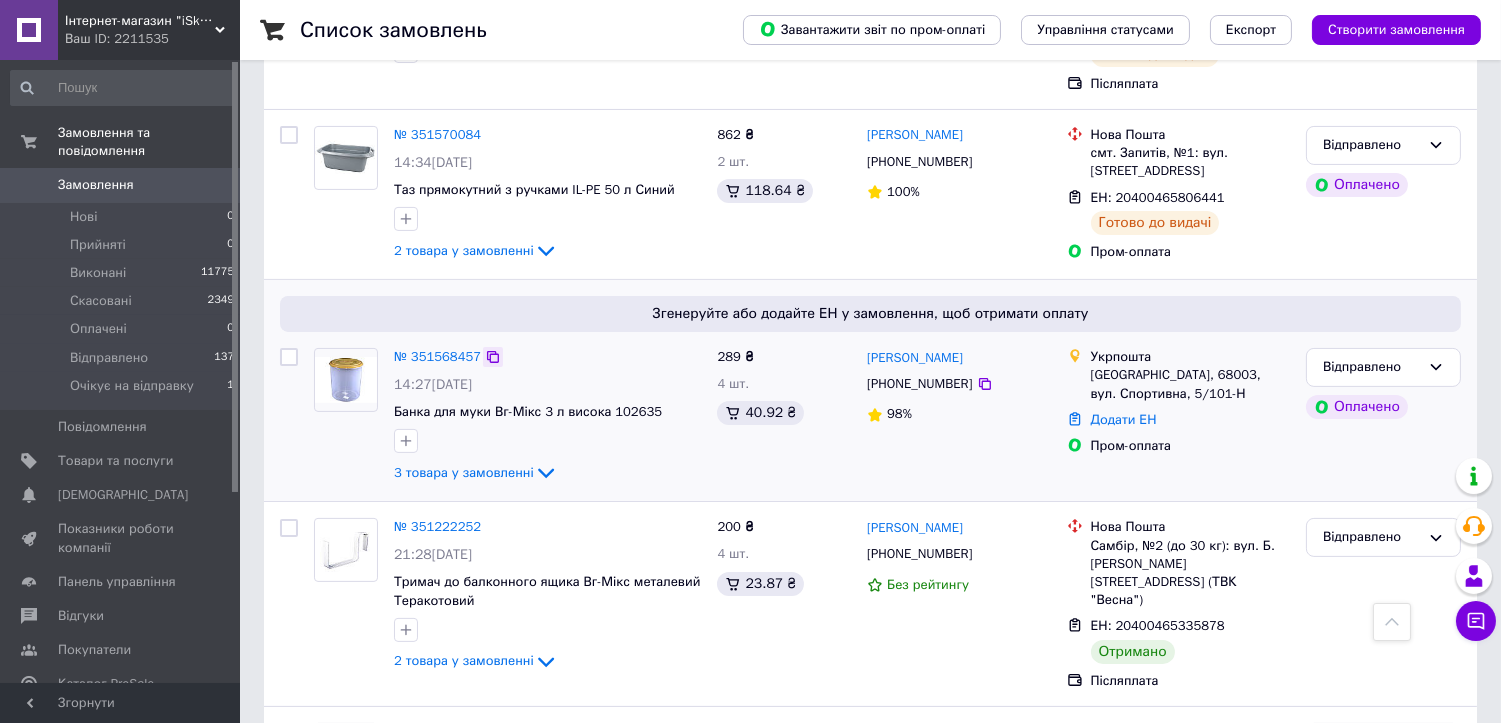 click 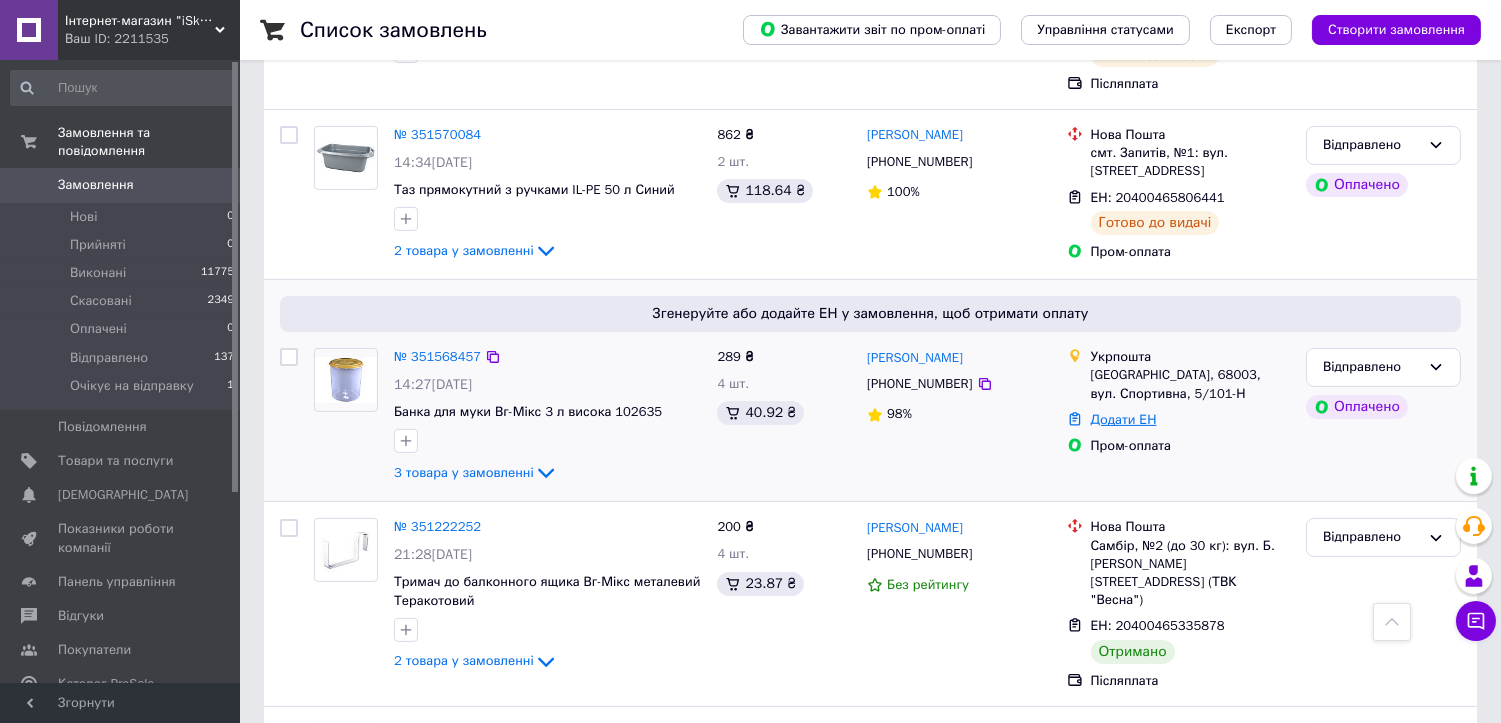 click on "Додати ЕН" at bounding box center (1124, 419) 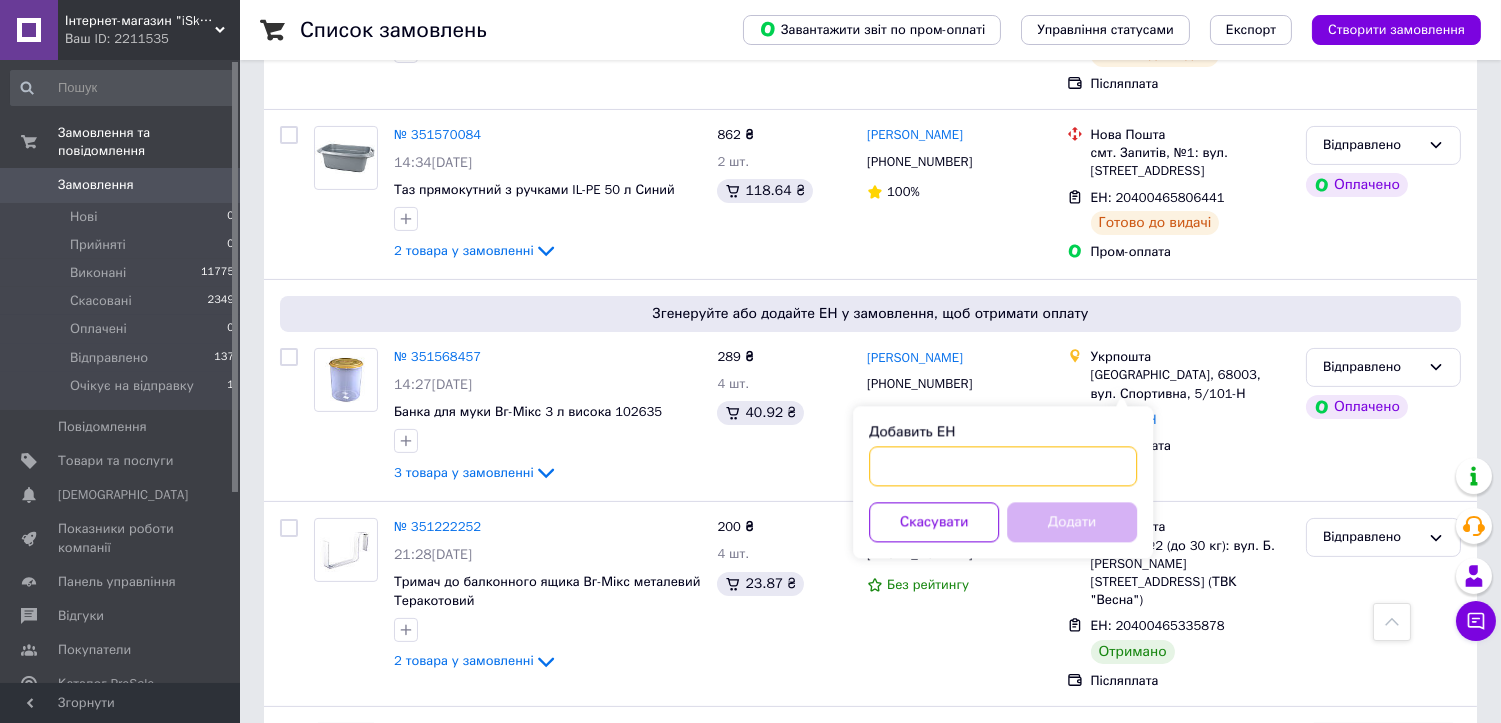click on "Добавить ЕН" at bounding box center [1003, 466] 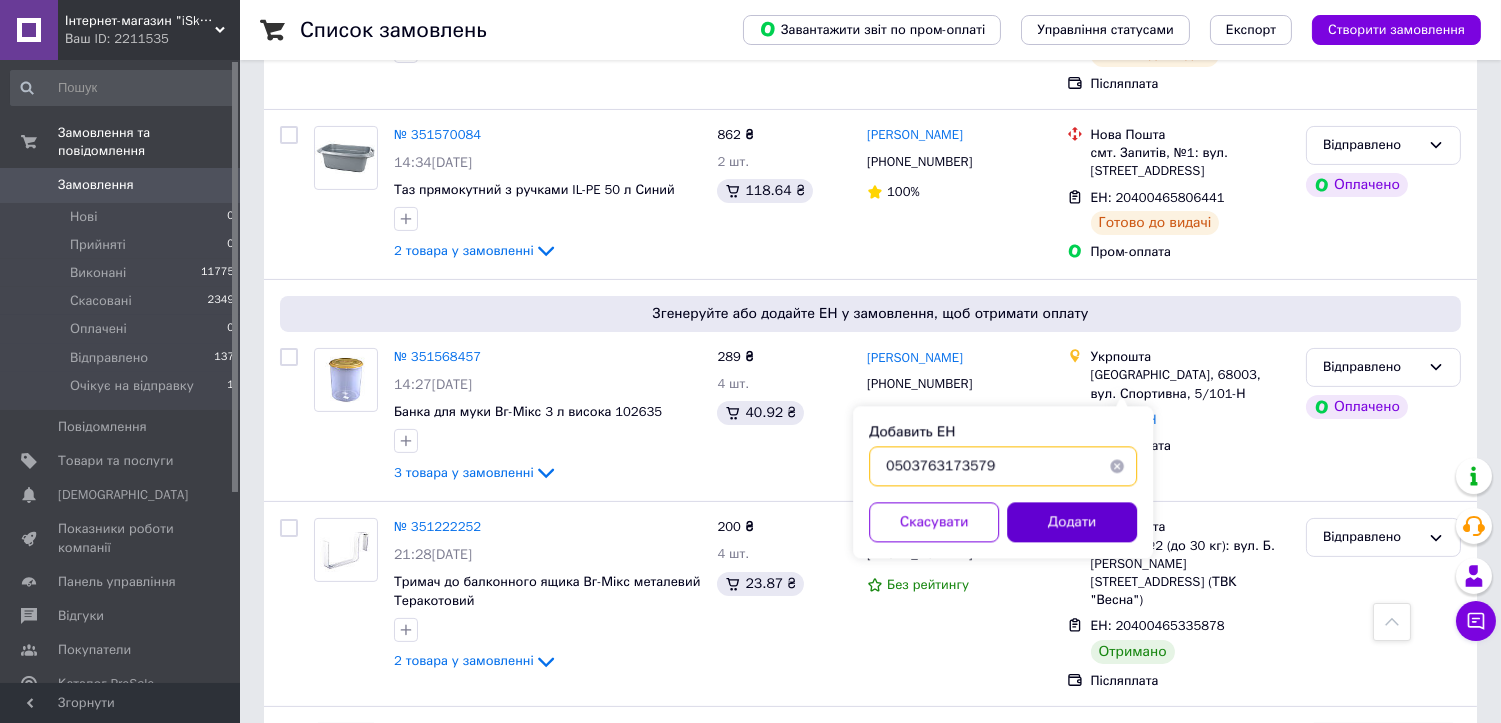 type on "0503763173579" 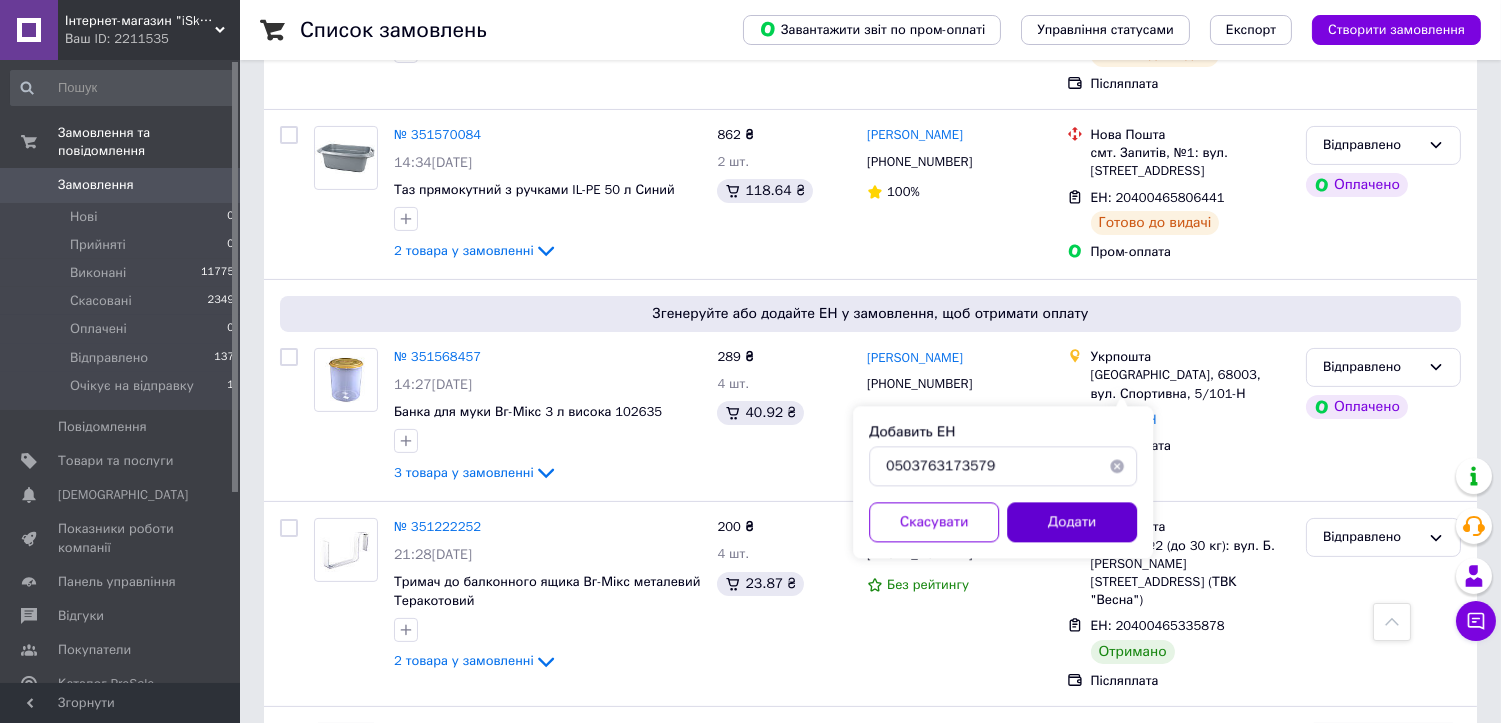 click on "Додати" at bounding box center [1072, 522] 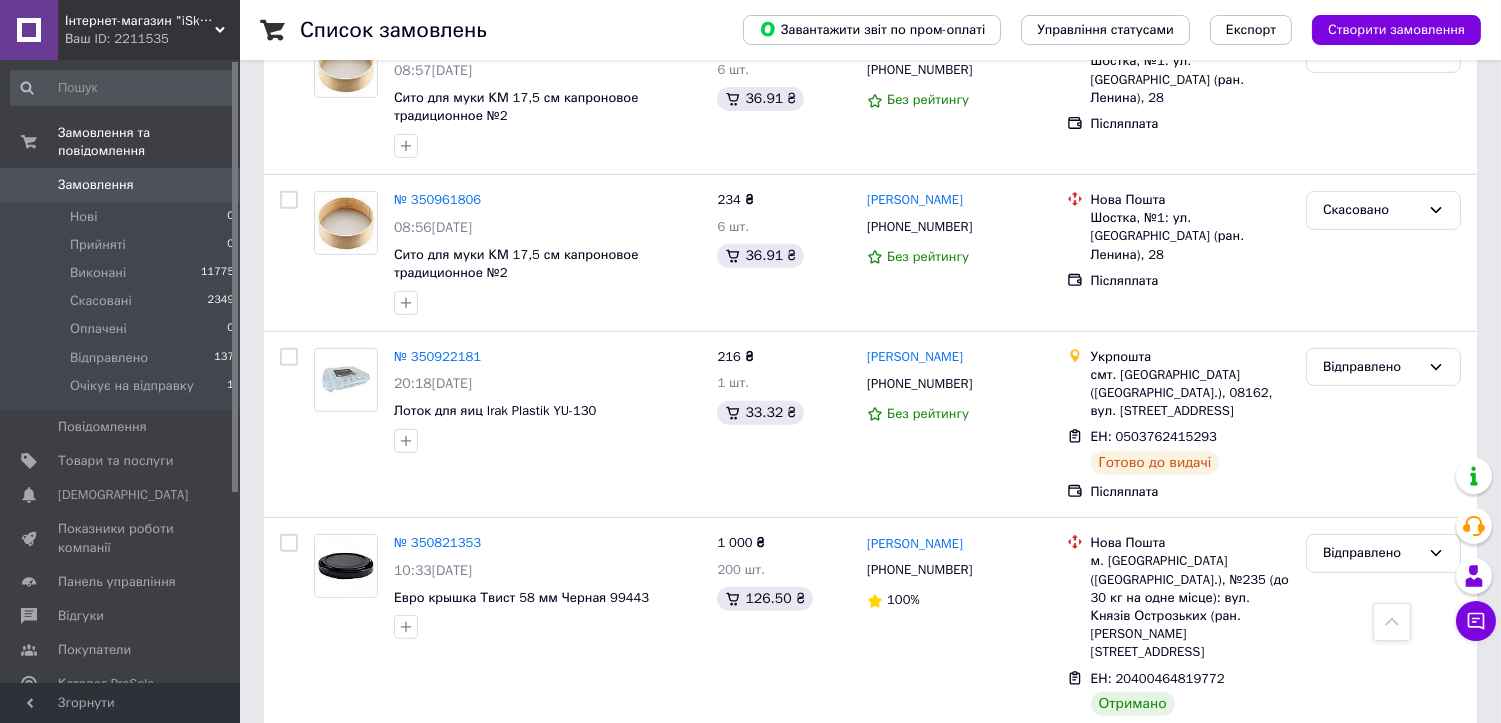 scroll, scrollTop: 1666, scrollLeft: 0, axis: vertical 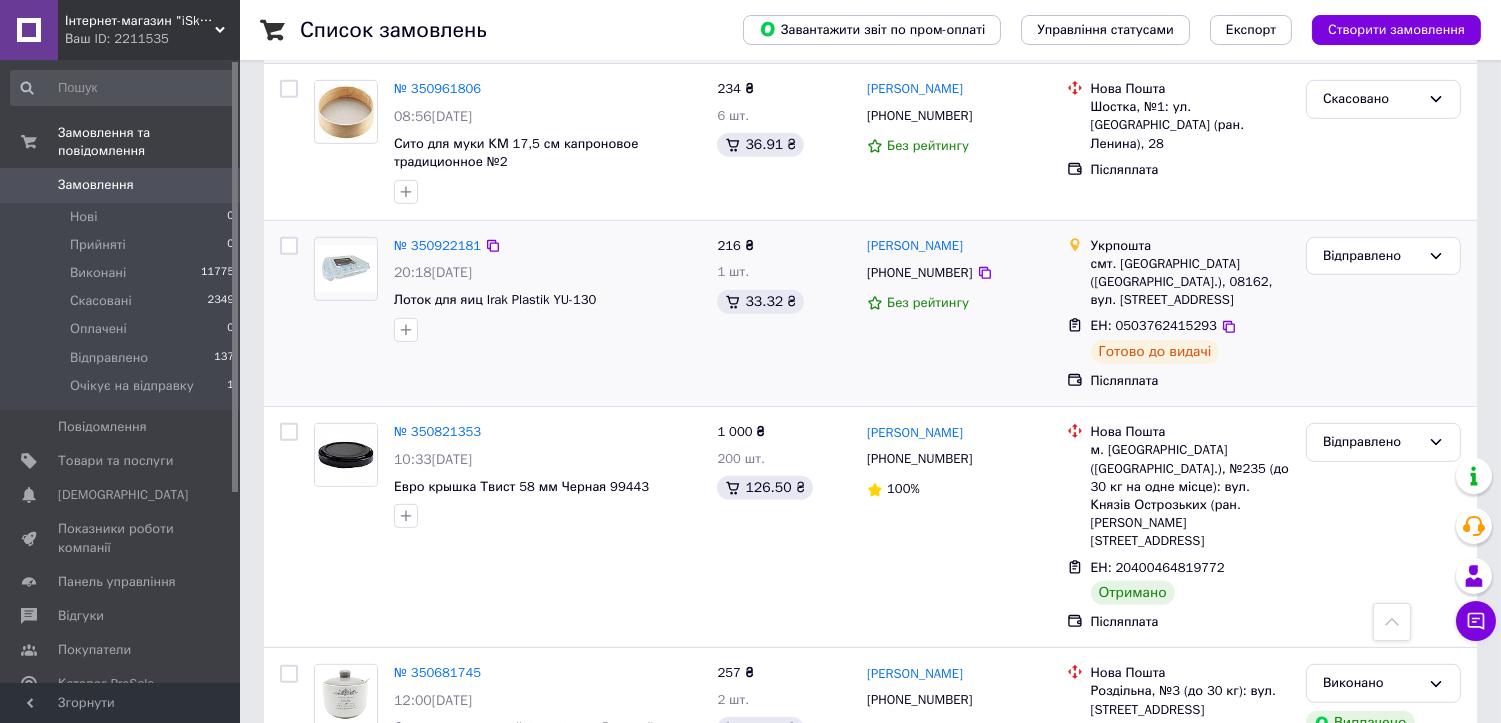 click on "[PHONE_NUMBER]" at bounding box center [919, 273] 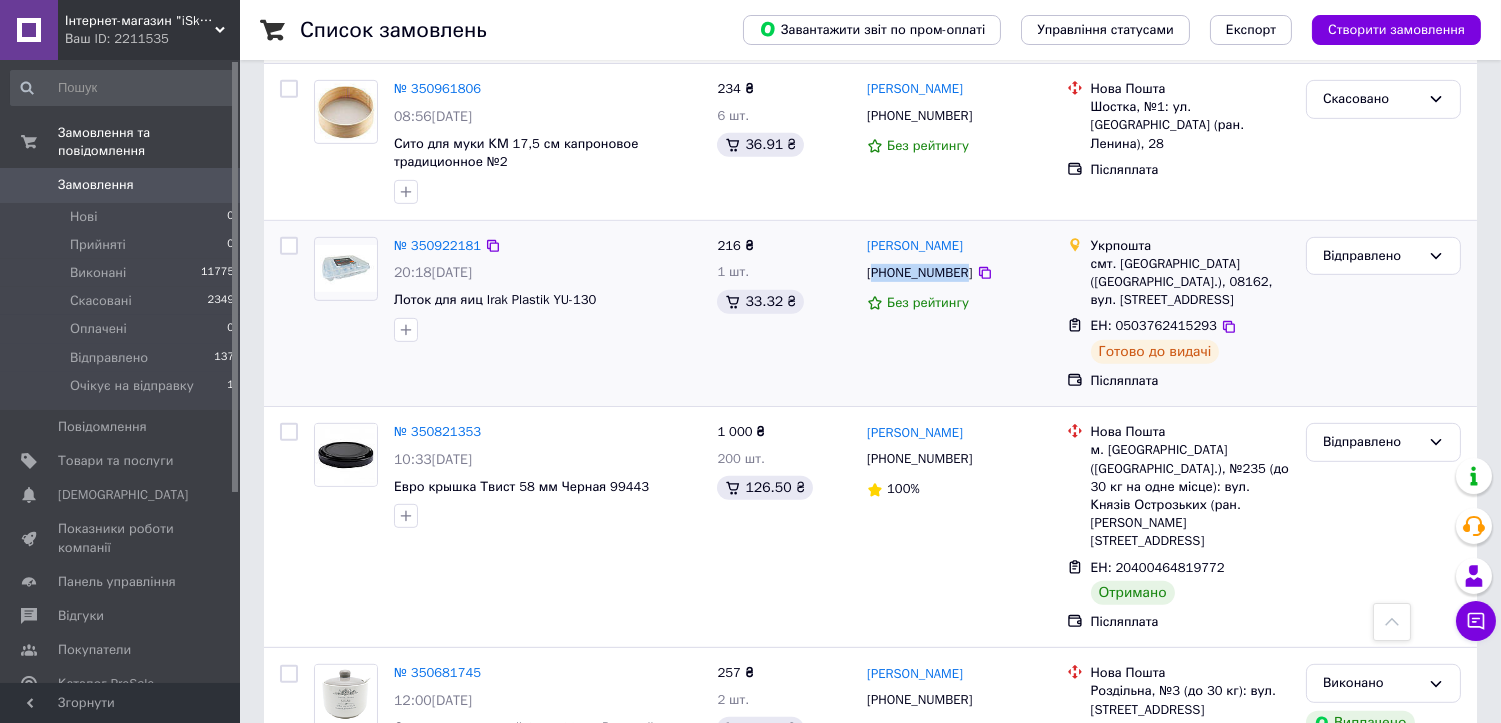 click on "[PHONE_NUMBER]" at bounding box center [919, 273] 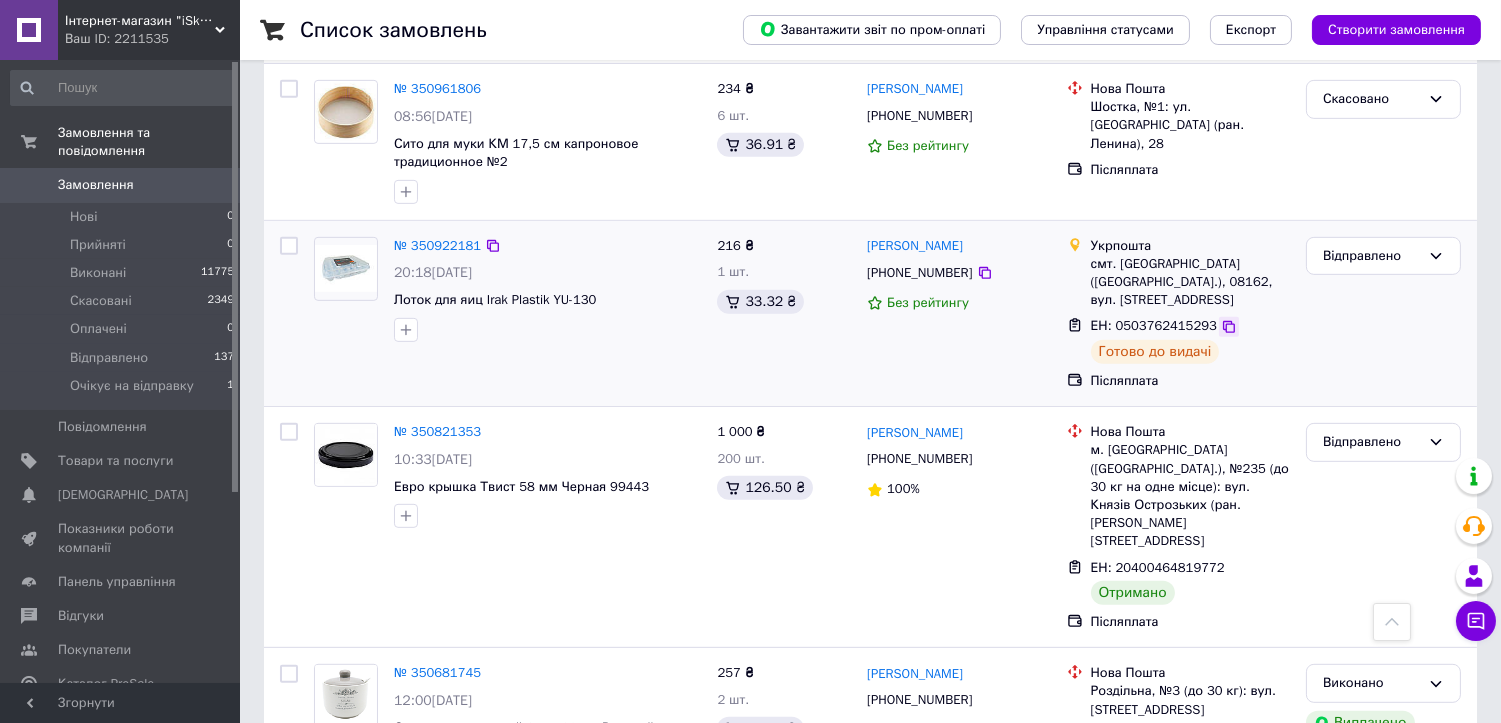 click 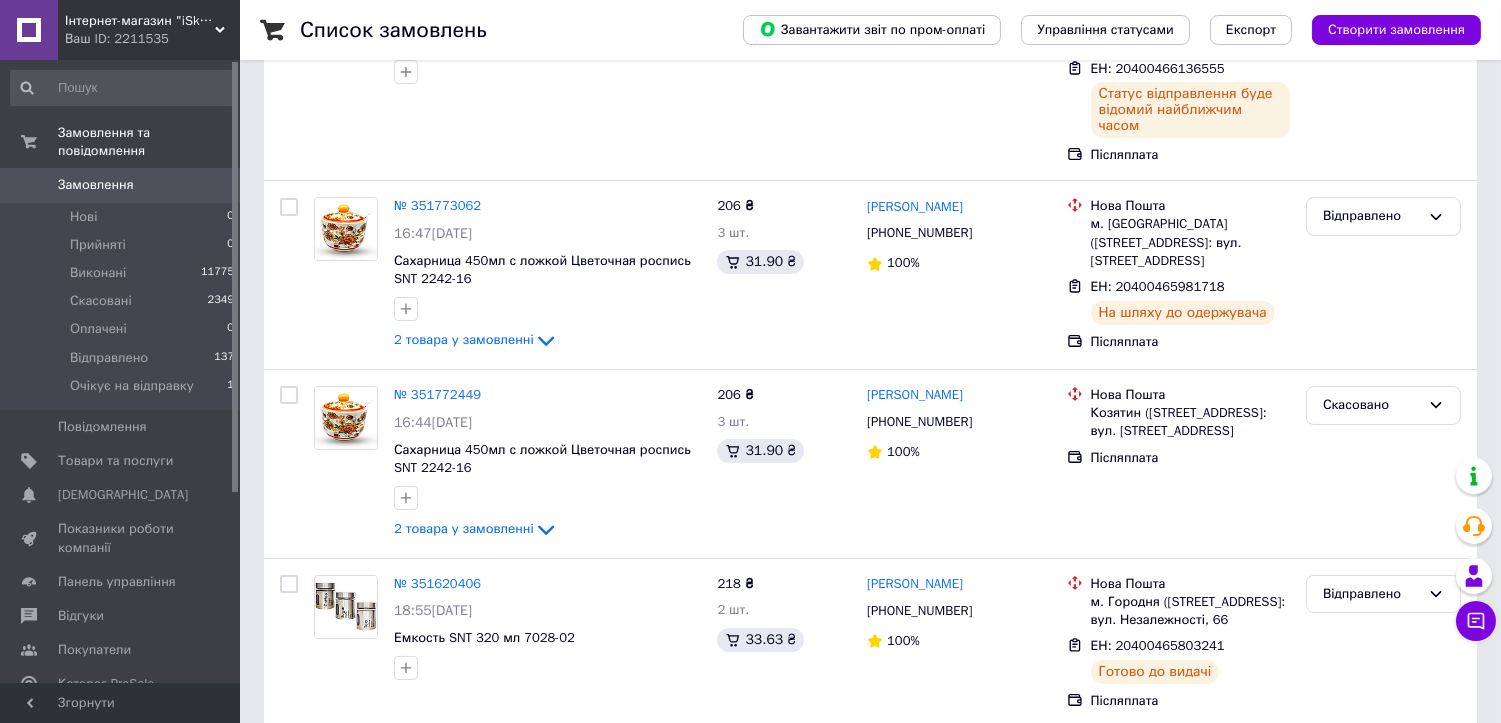scroll, scrollTop: 0, scrollLeft: 0, axis: both 